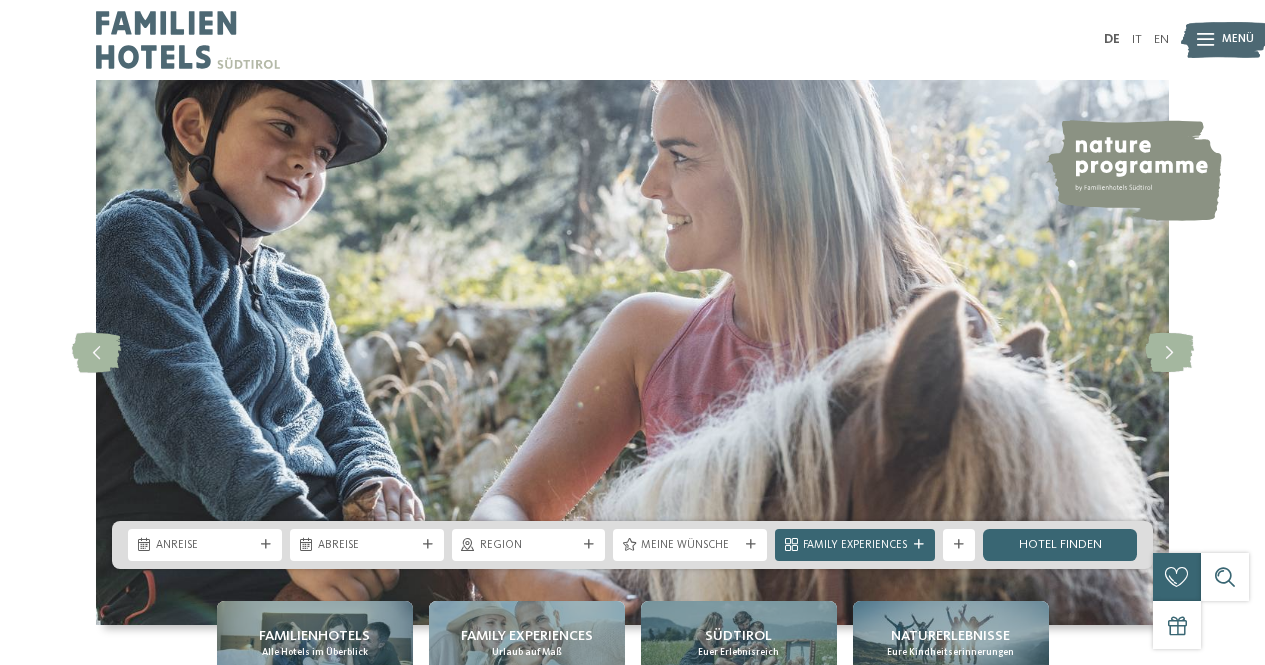 scroll, scrollTop: 0, scrollLeft: 0, axis: both 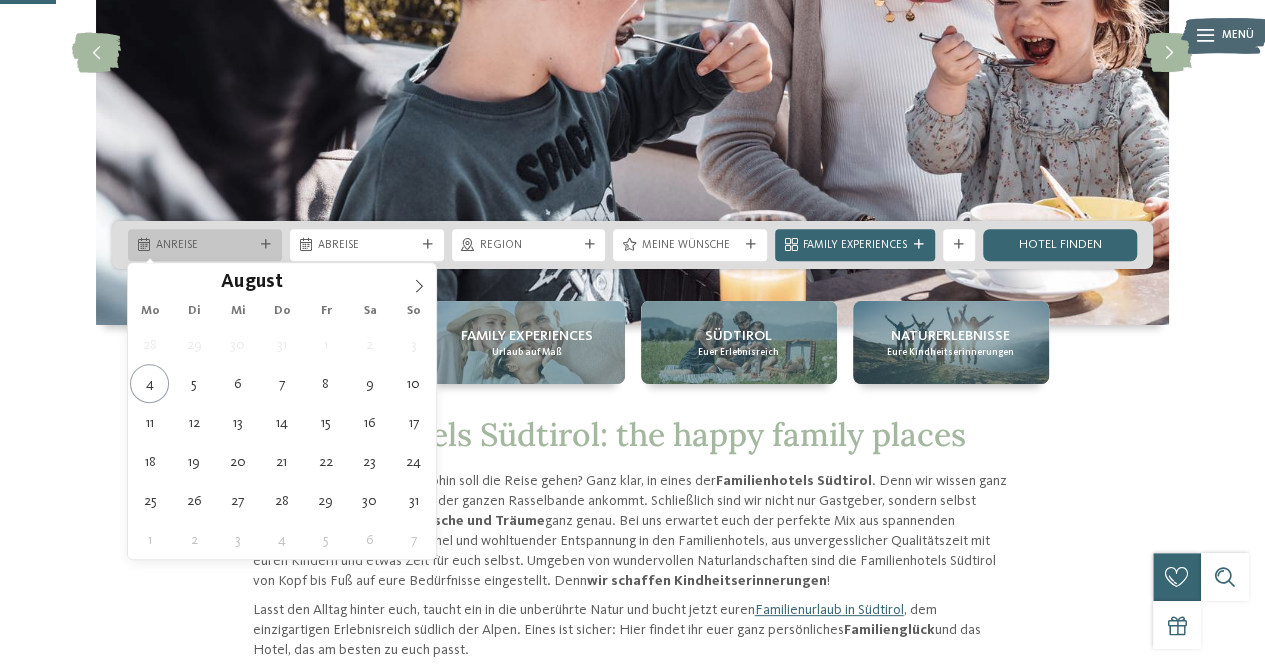 click on "Anreise" at bounding box center (205, 245) 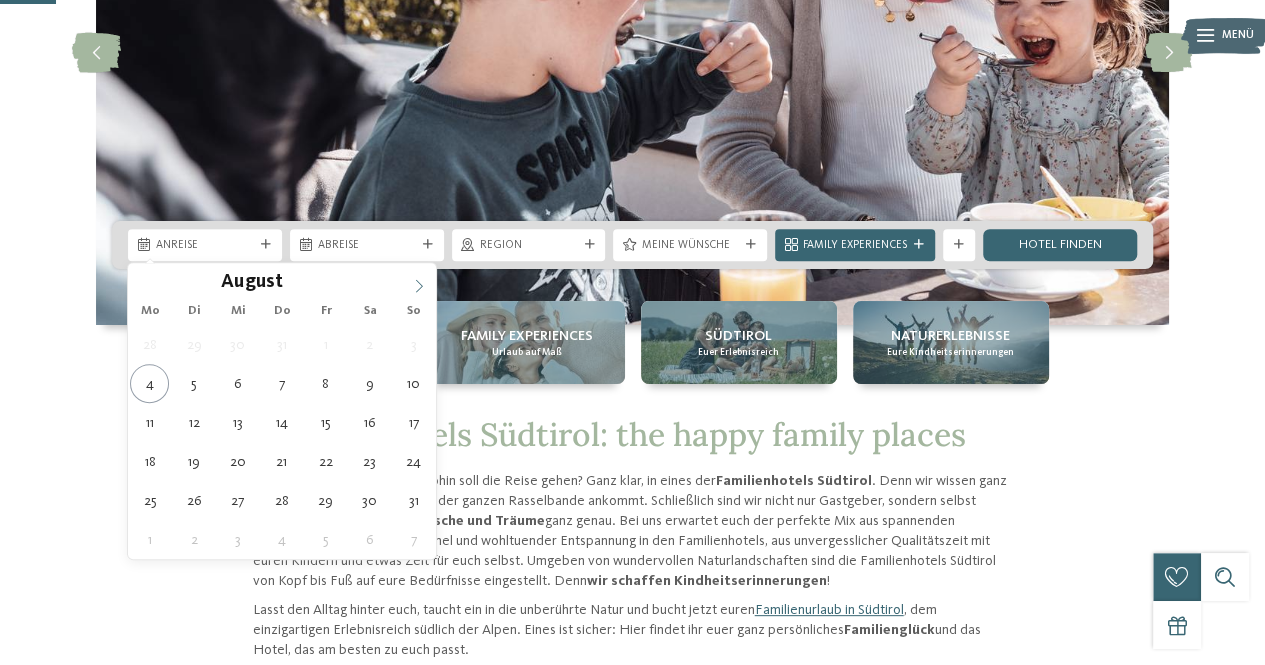 click 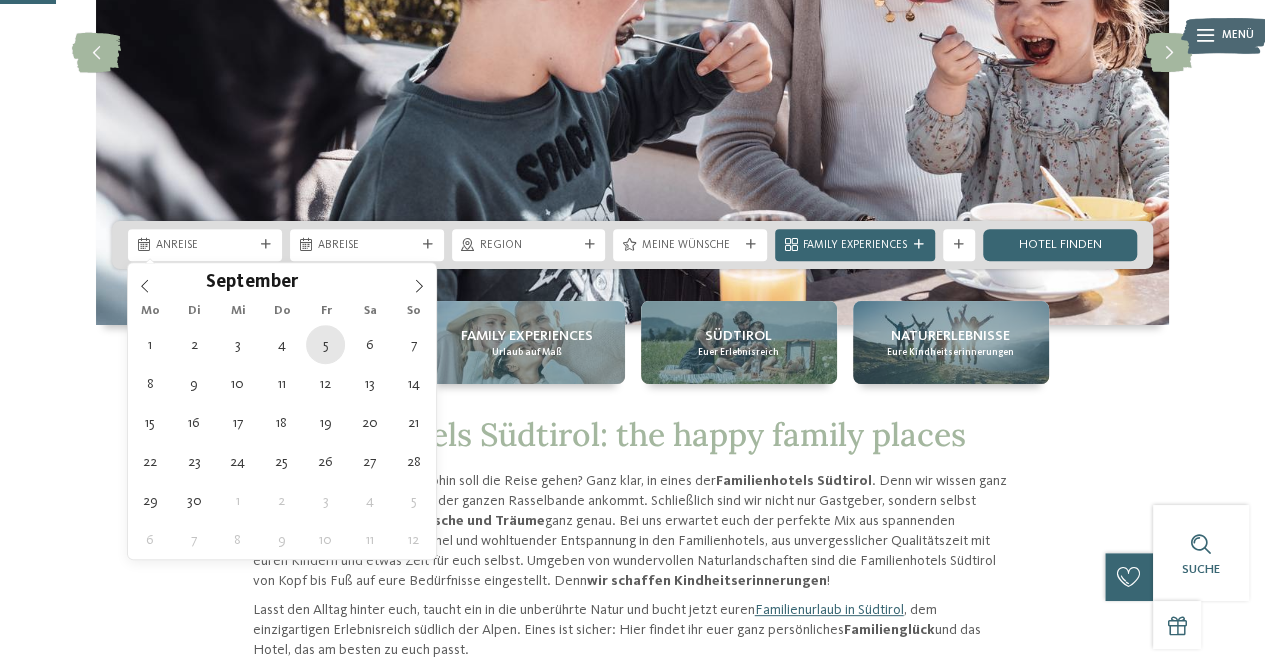 type on "05.09.2025" 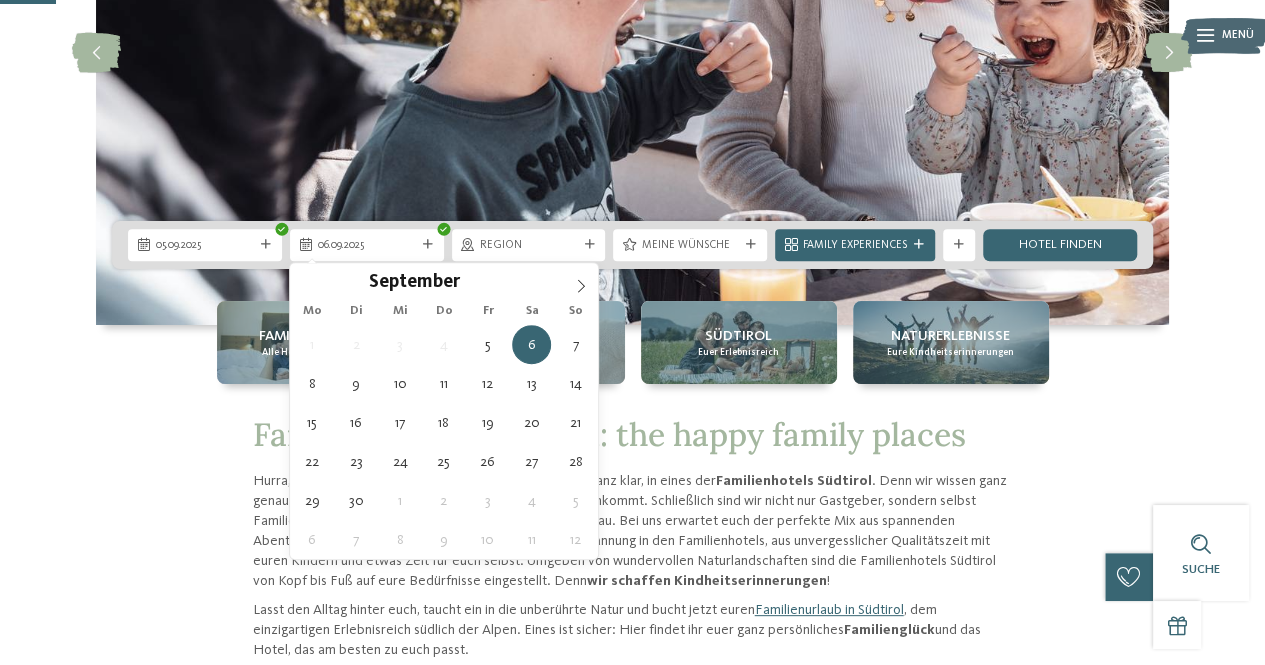type on "09.09.2025" 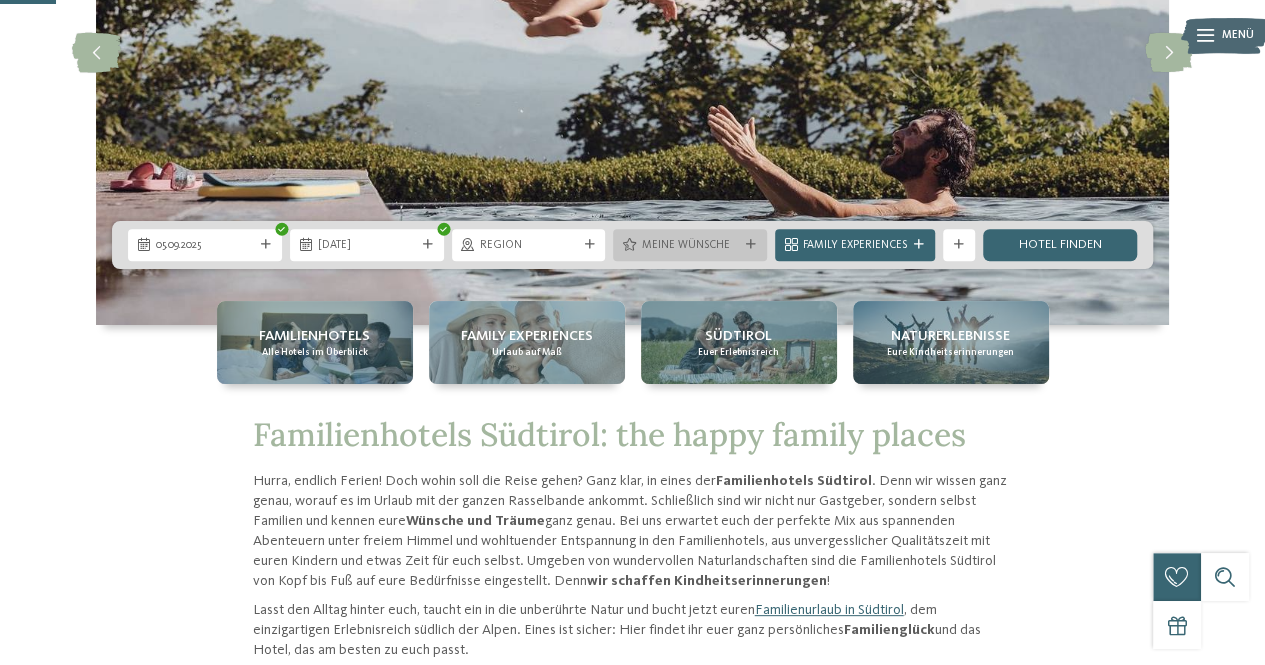 click at bounding box center (751, 245) 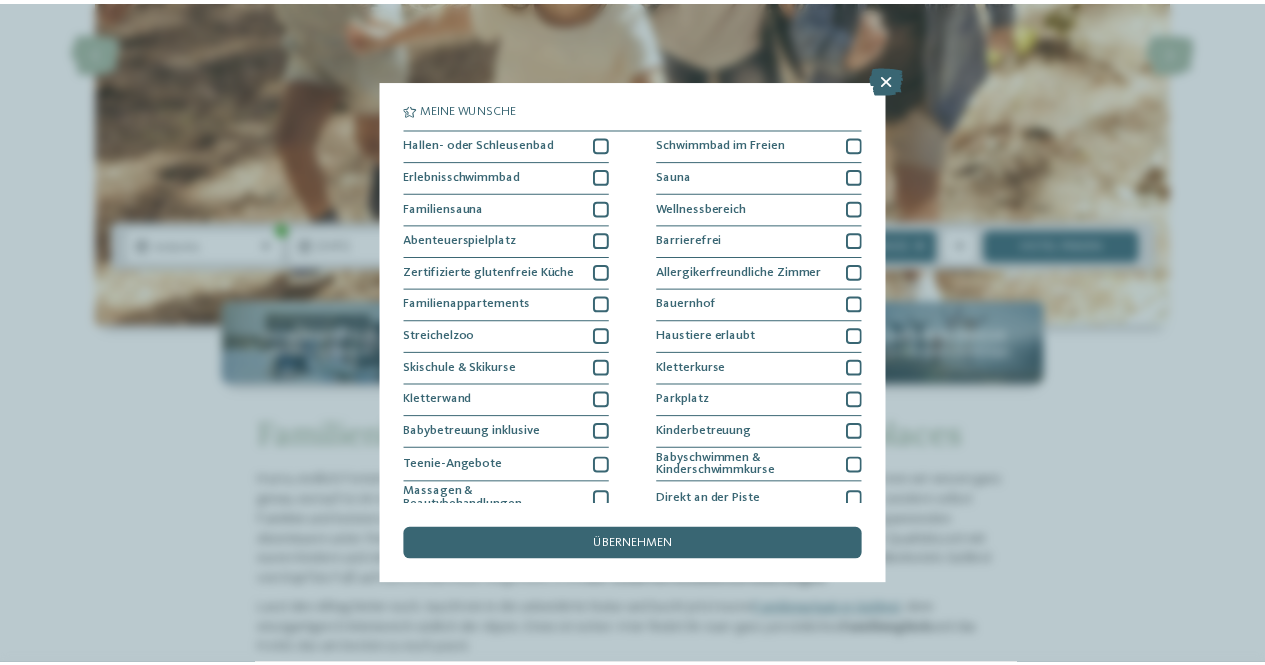 scroll, scrollTop: 0, scrollLeft: 0, axis: both 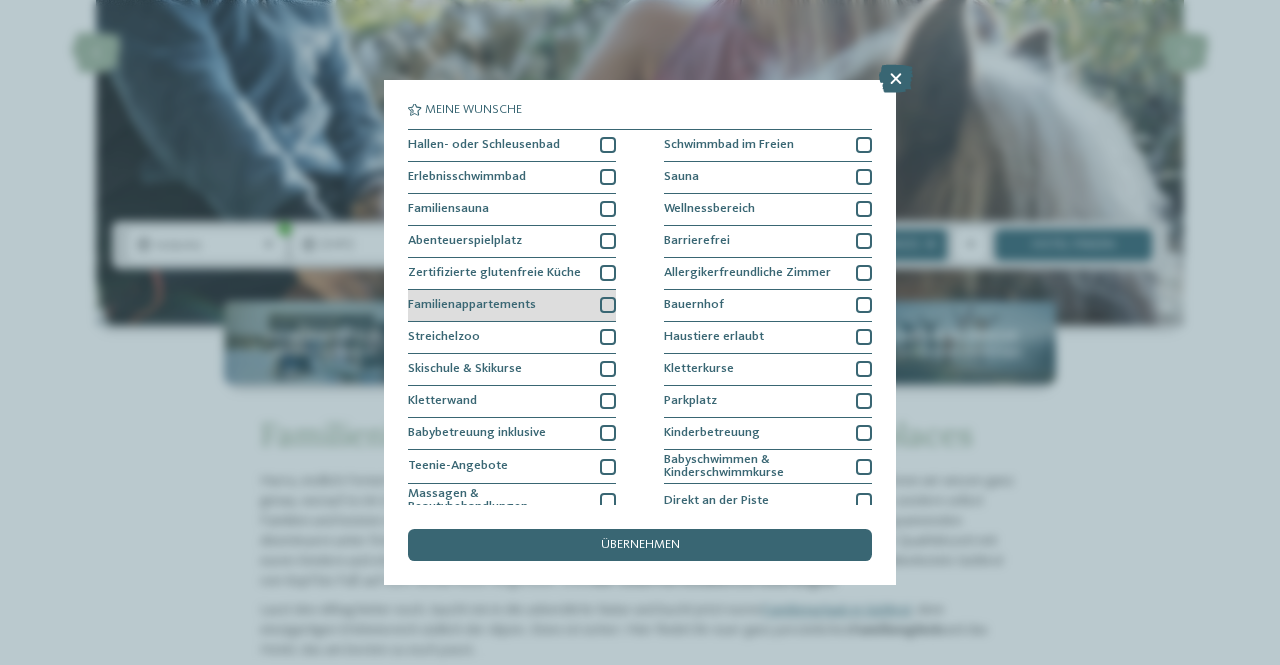 click at bounding box center [608, 305] 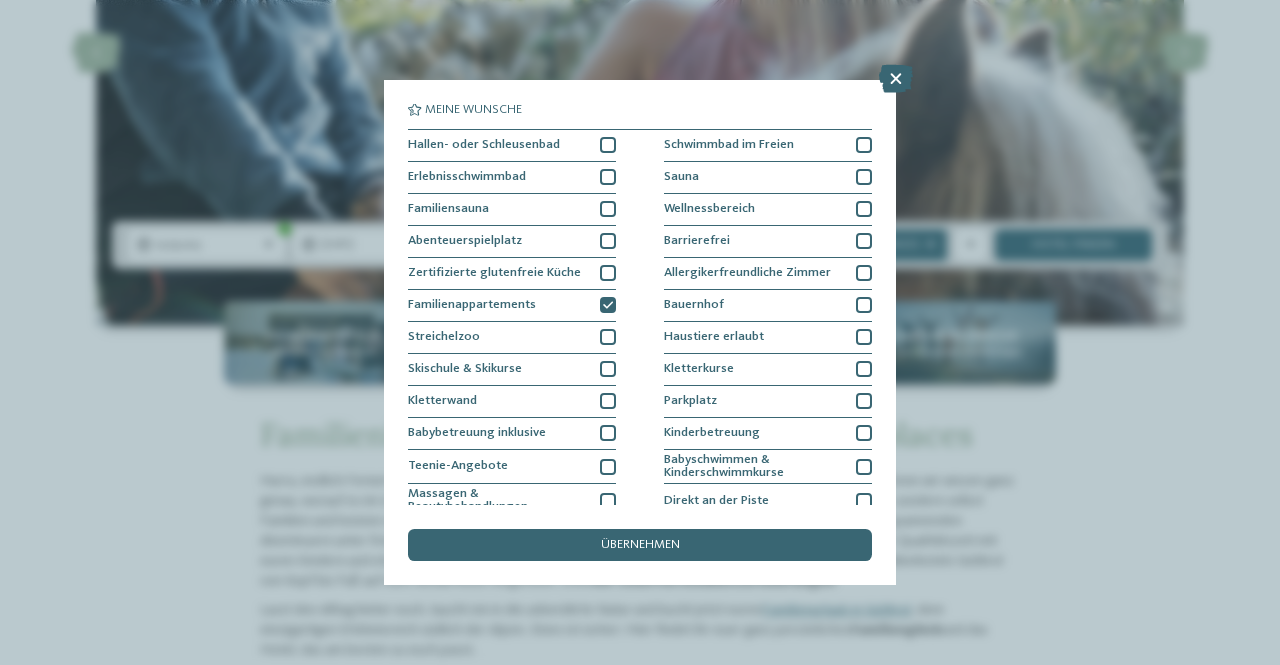 click on "übernehmen" at bounding box center [640, 545] 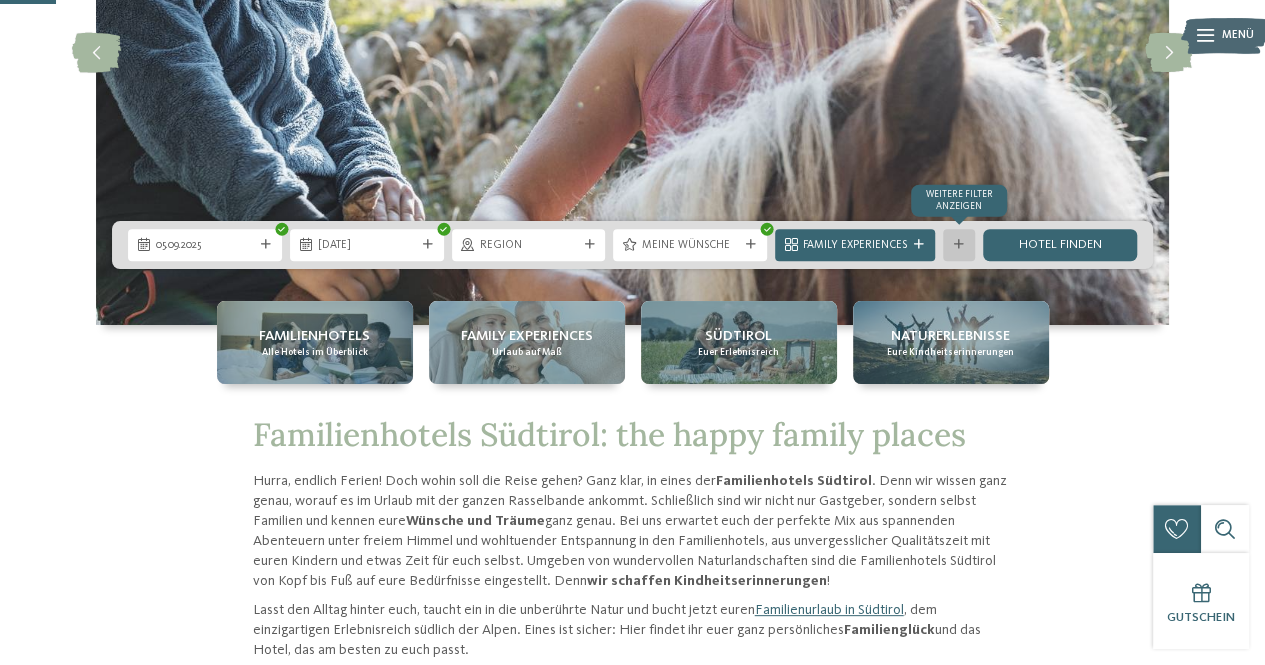 click at bounding box center (959, 245) 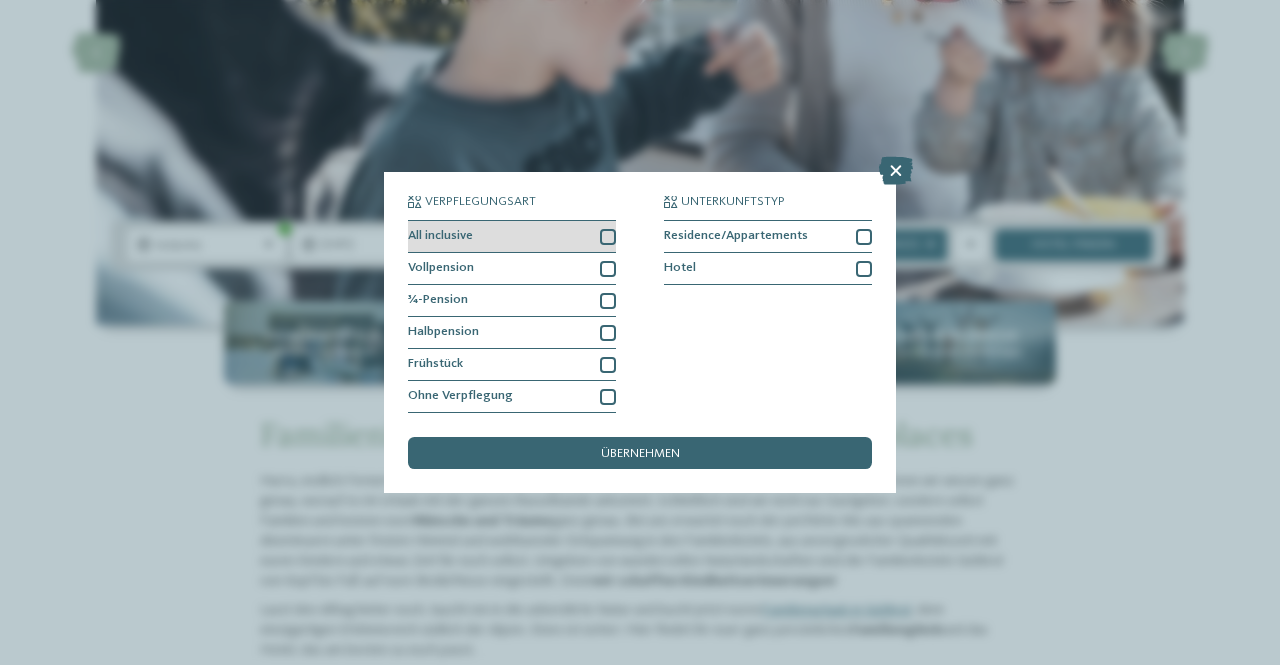 click at bounding box center [608, 237] 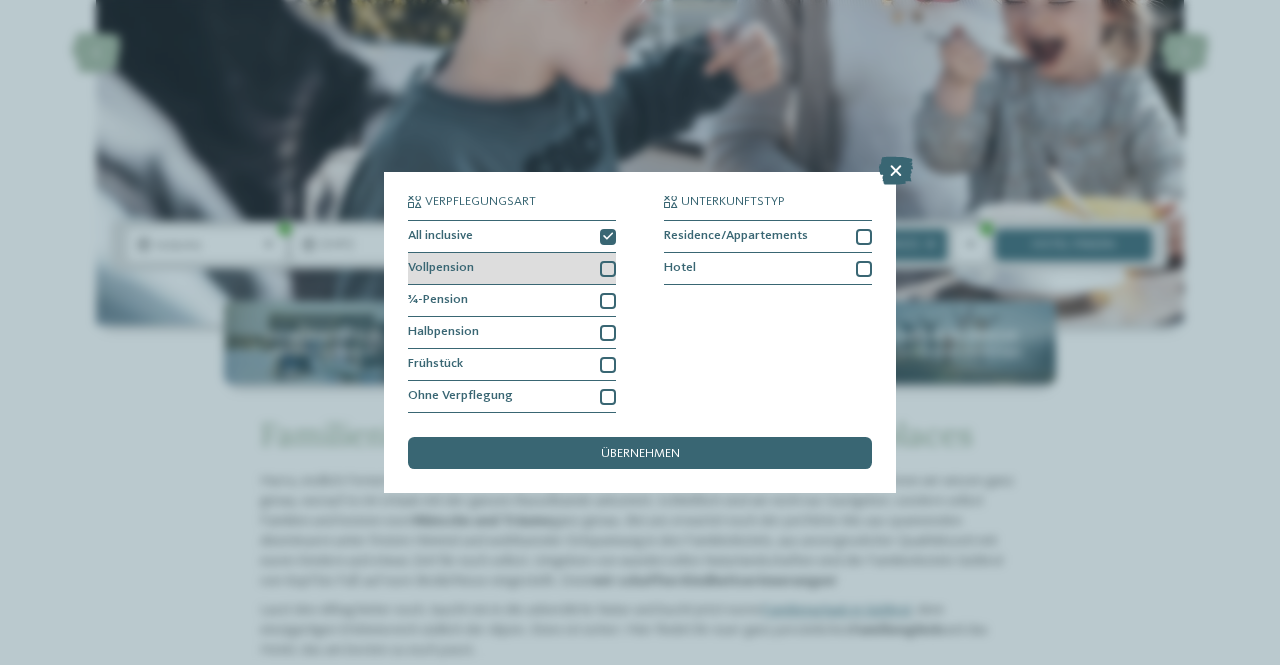 click at bounding box center [608, 269] 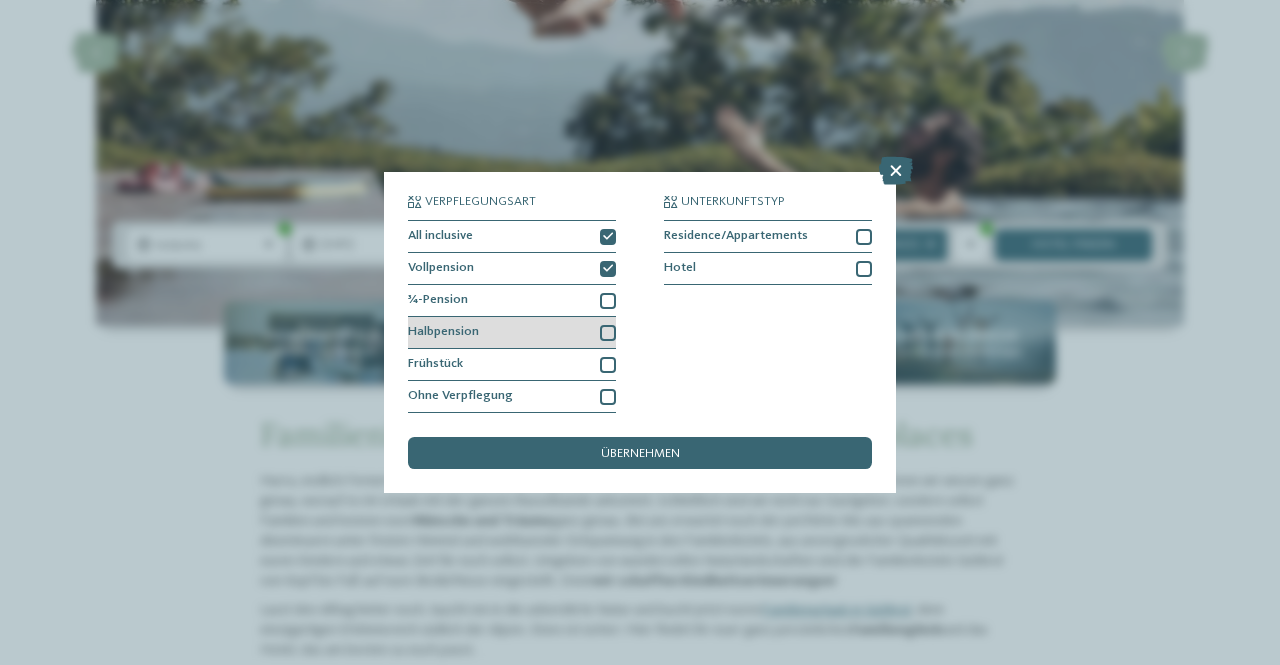 click at bounding box center [608, 333] 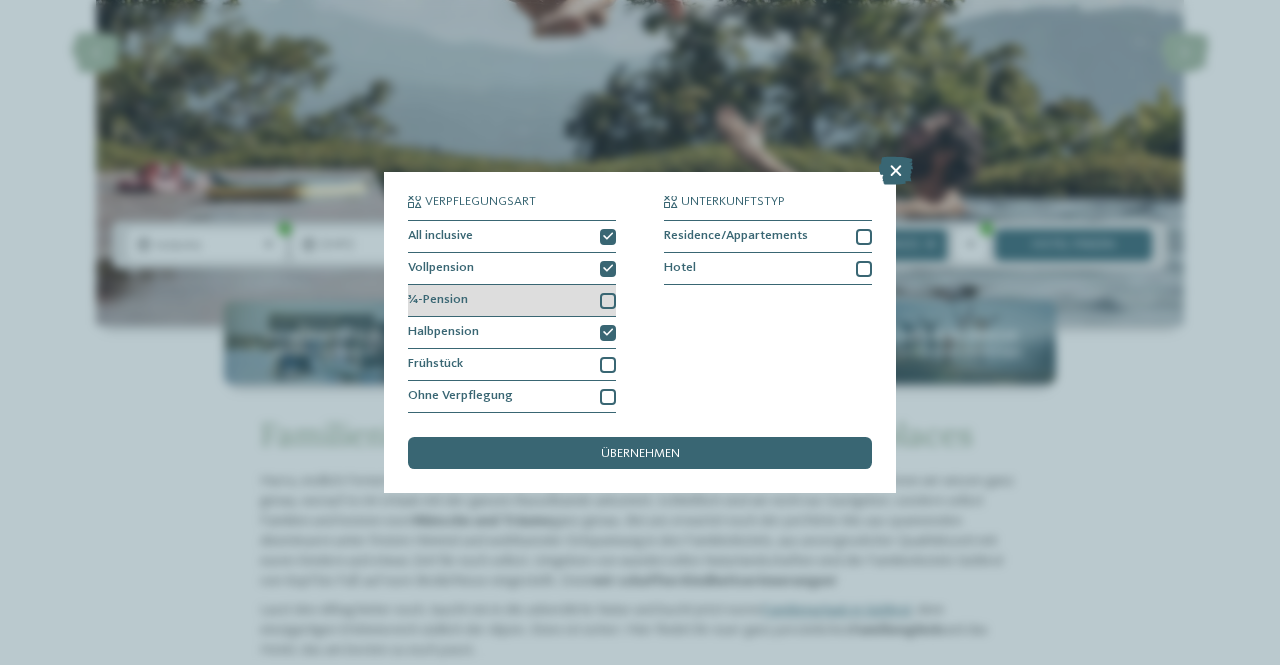 click at bounding box center (608, 301) 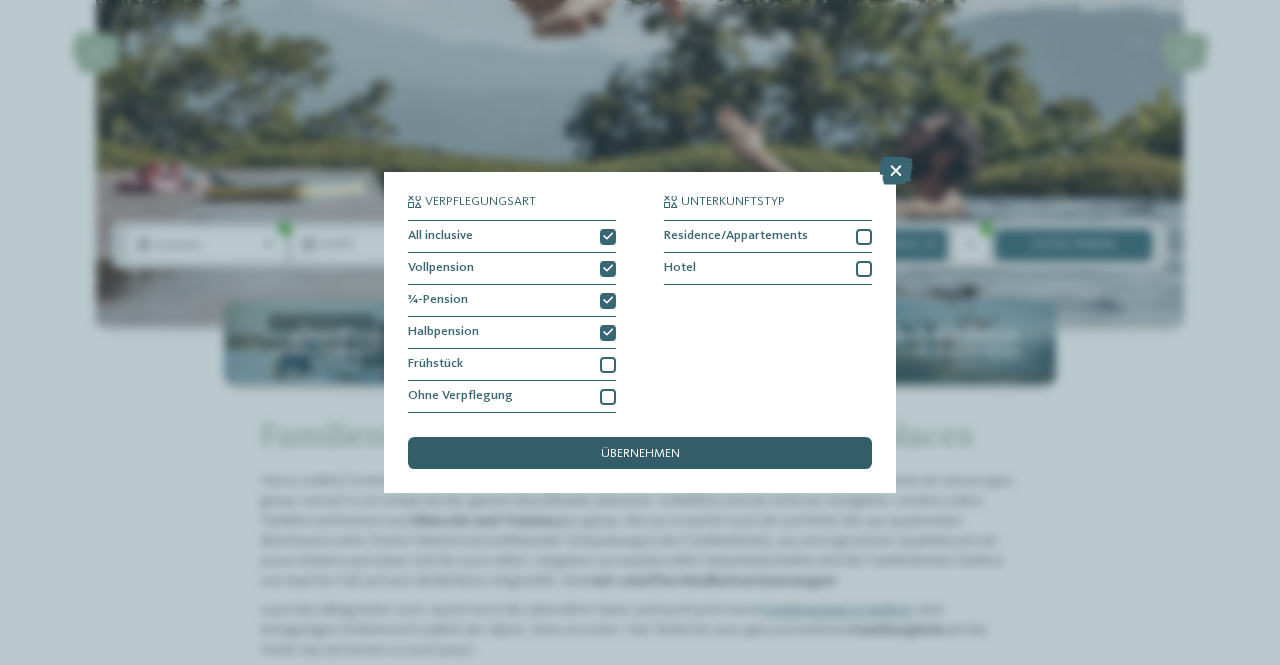 click on "übernehmen" at bounding box center (640, 454) 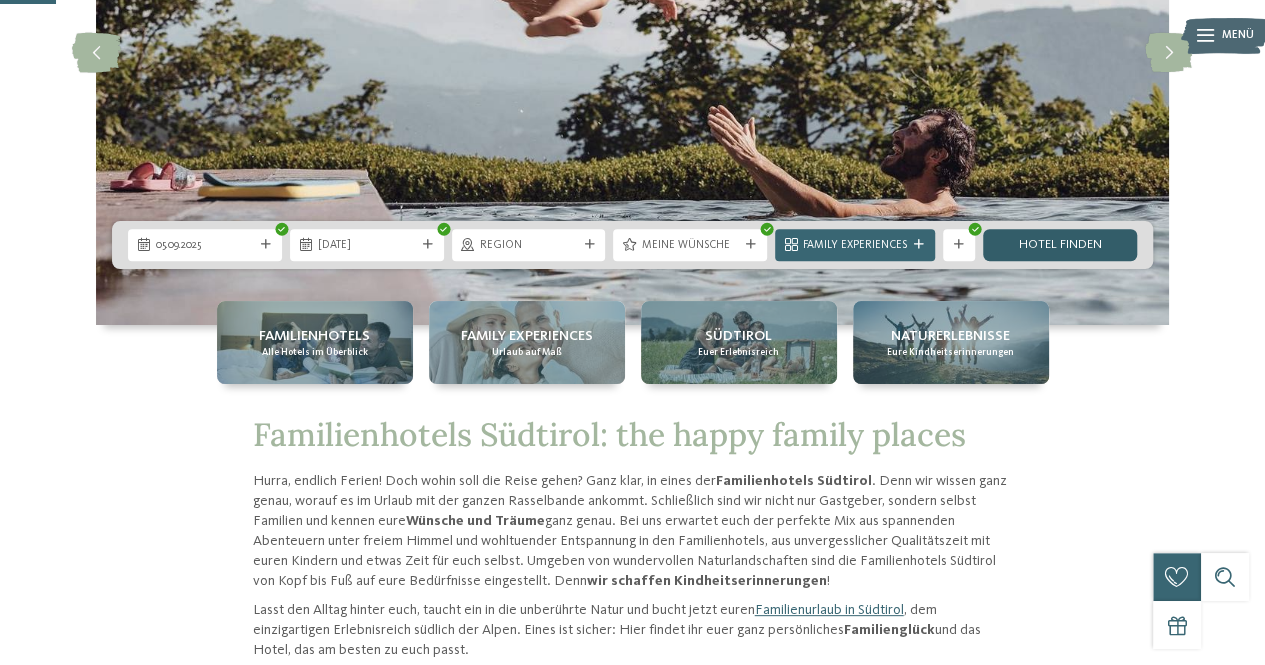 click on "Hotel finden" at bounding box center (1060, 245) 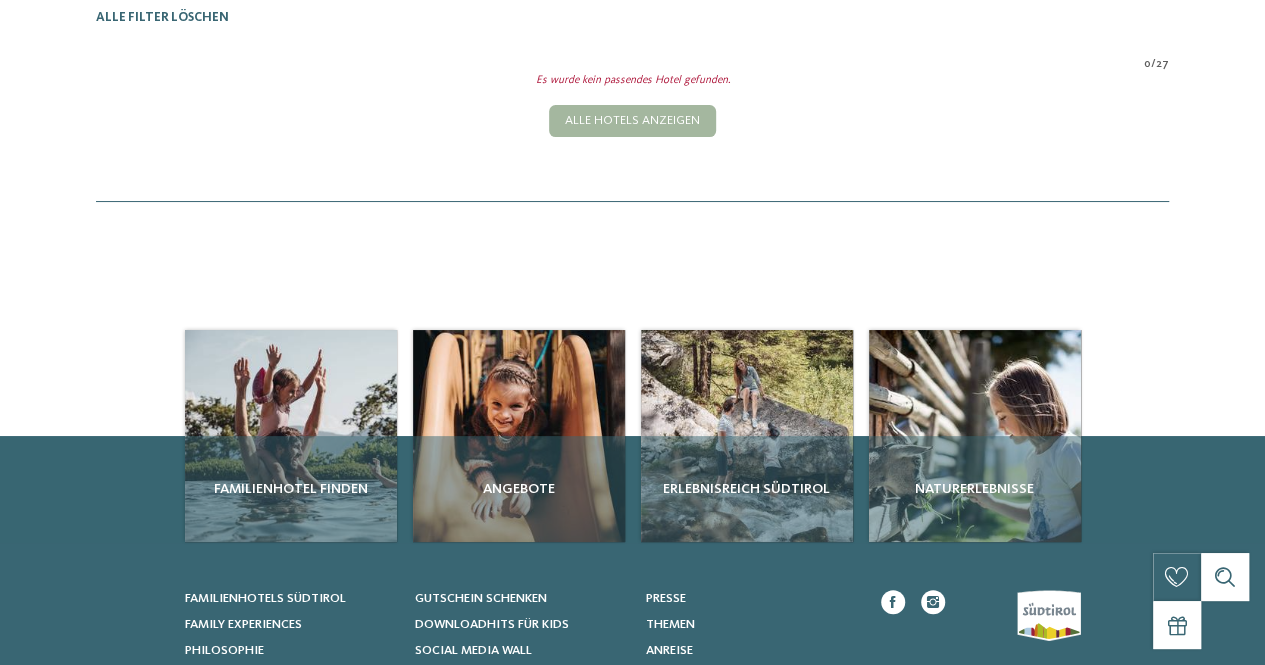 scroll, scrollTop: 0, scrollLeft: 0, axis: both 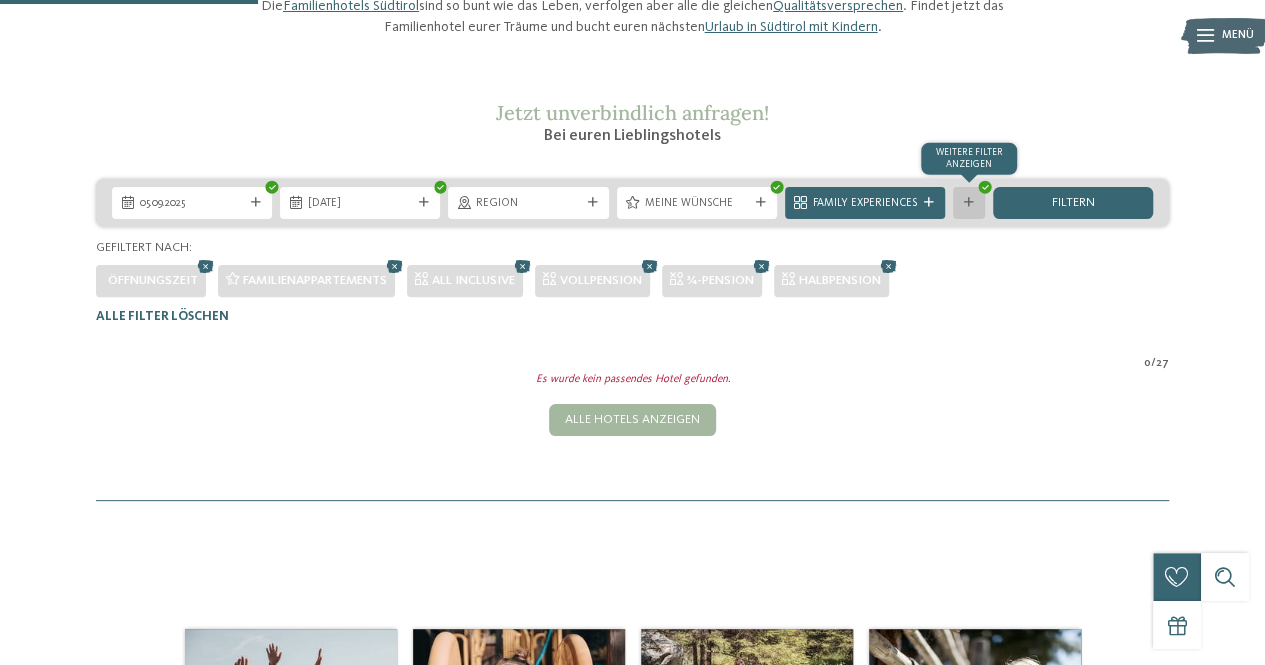 click at bounding box center [969, 203] 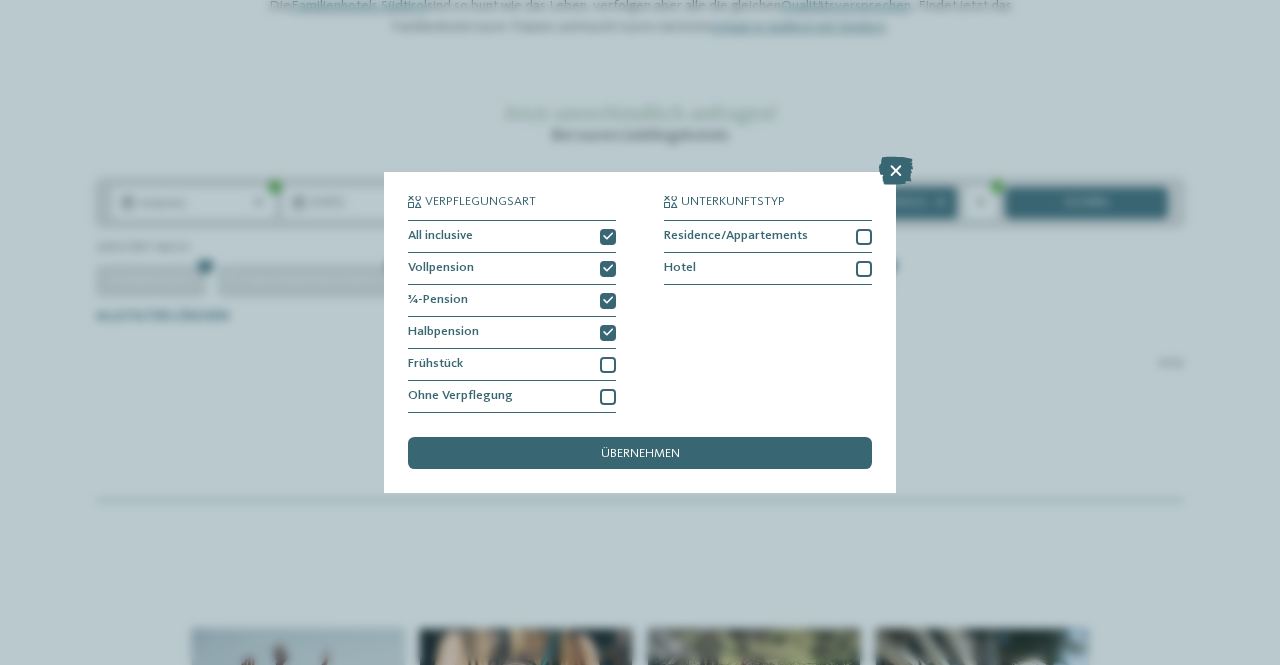 click on "Verpflegungsart
All inclusive
Vollpension
¾-Pension" at bounding box center (640, 305) 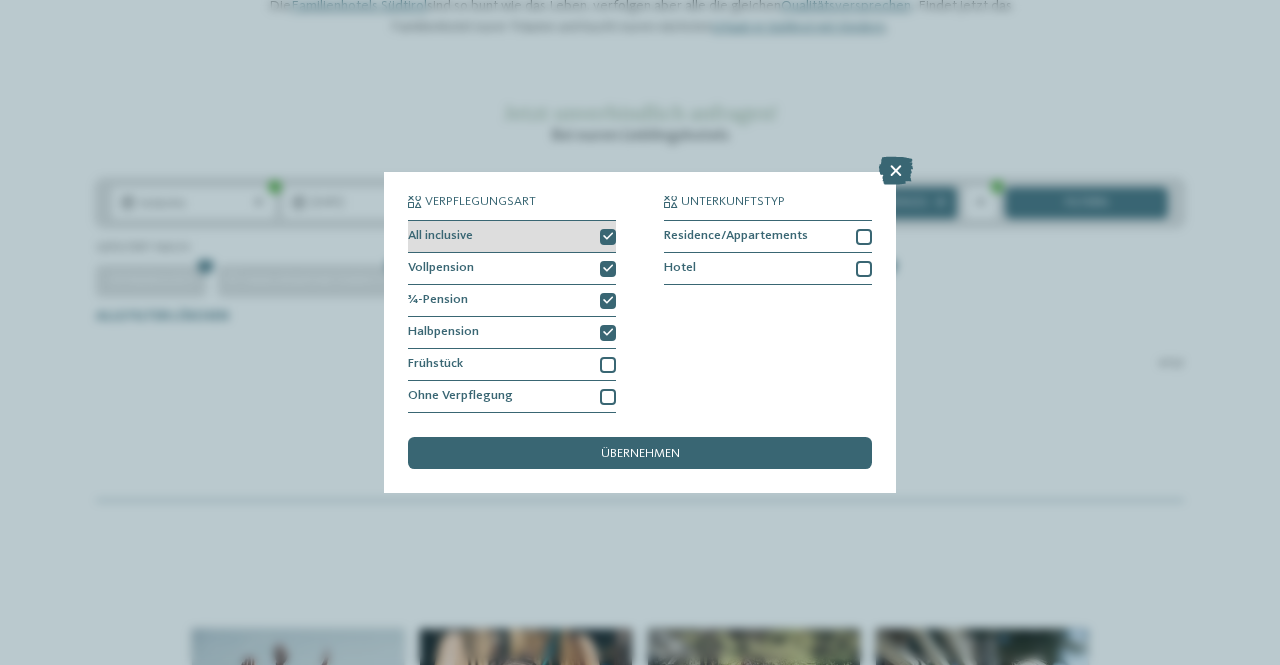 click at bounding box center [608, 237] 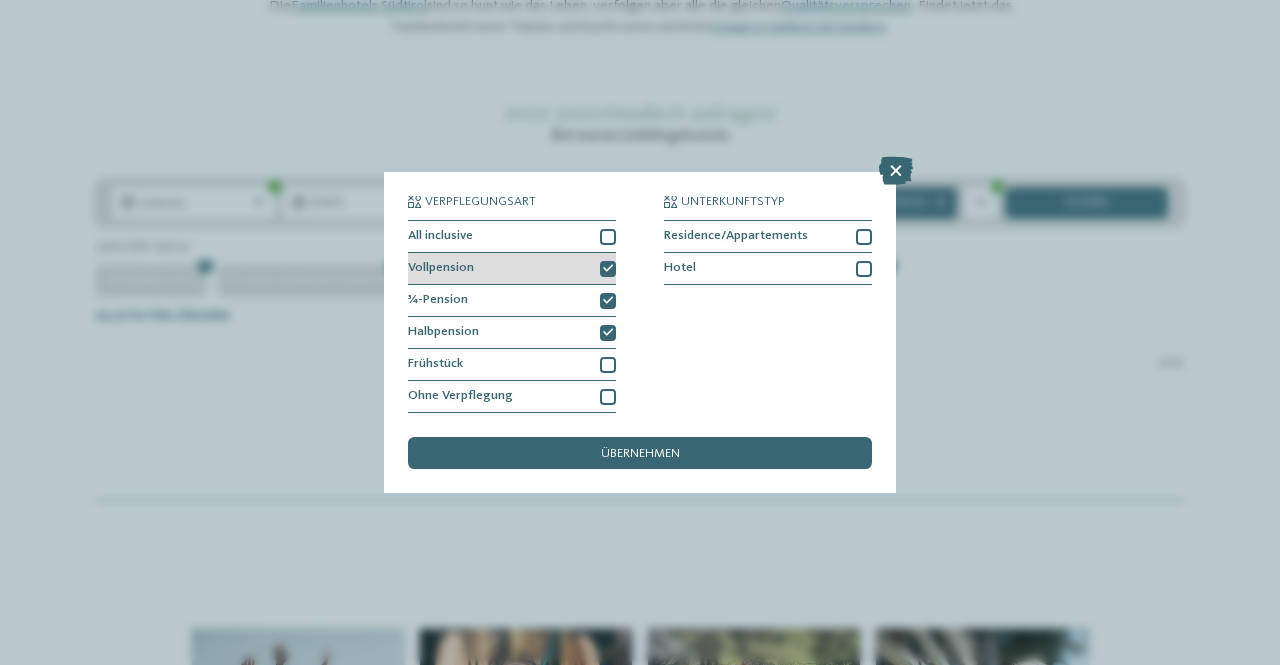 click at bounding box center [608, 269] 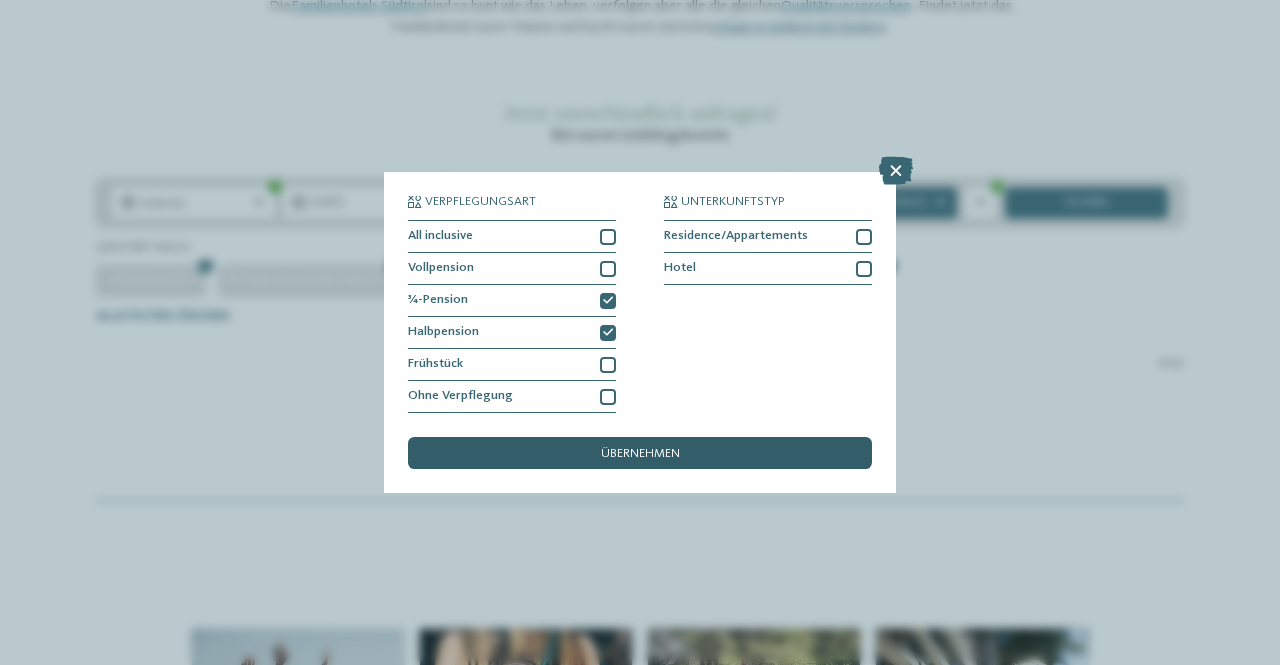 click on "übernehmen" at bounding box center [640, 454] 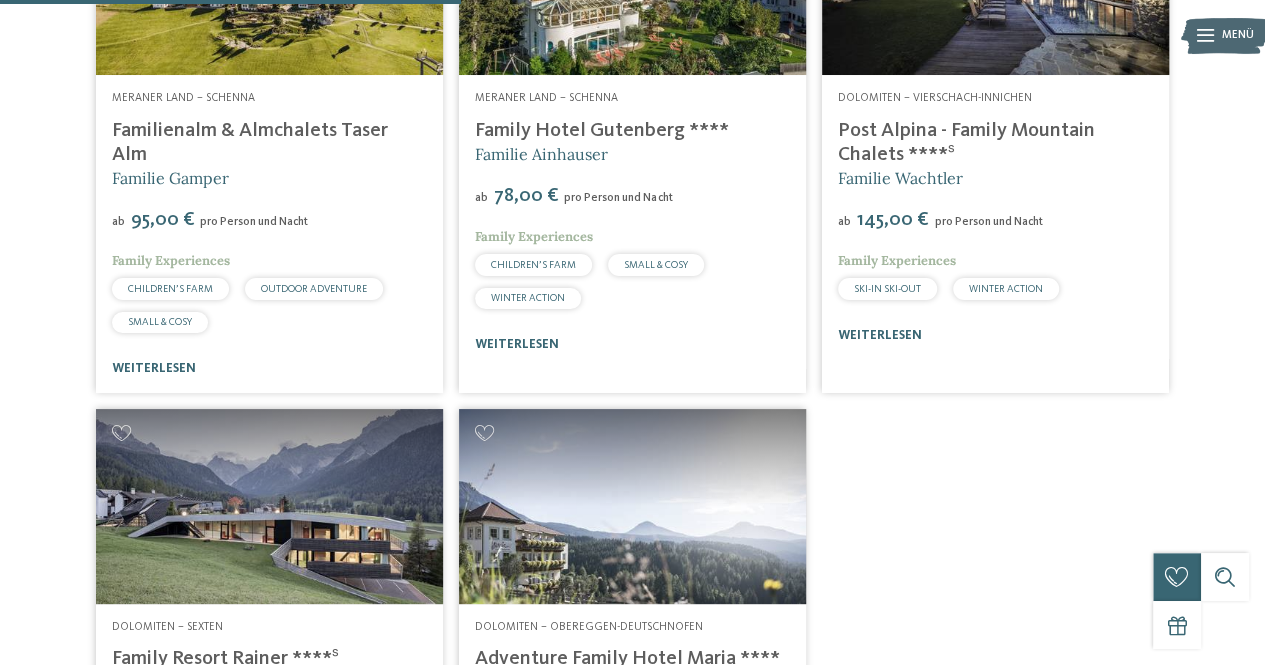 scroll, scrollTop: 594, scrollLeft: 0, axis: vertical 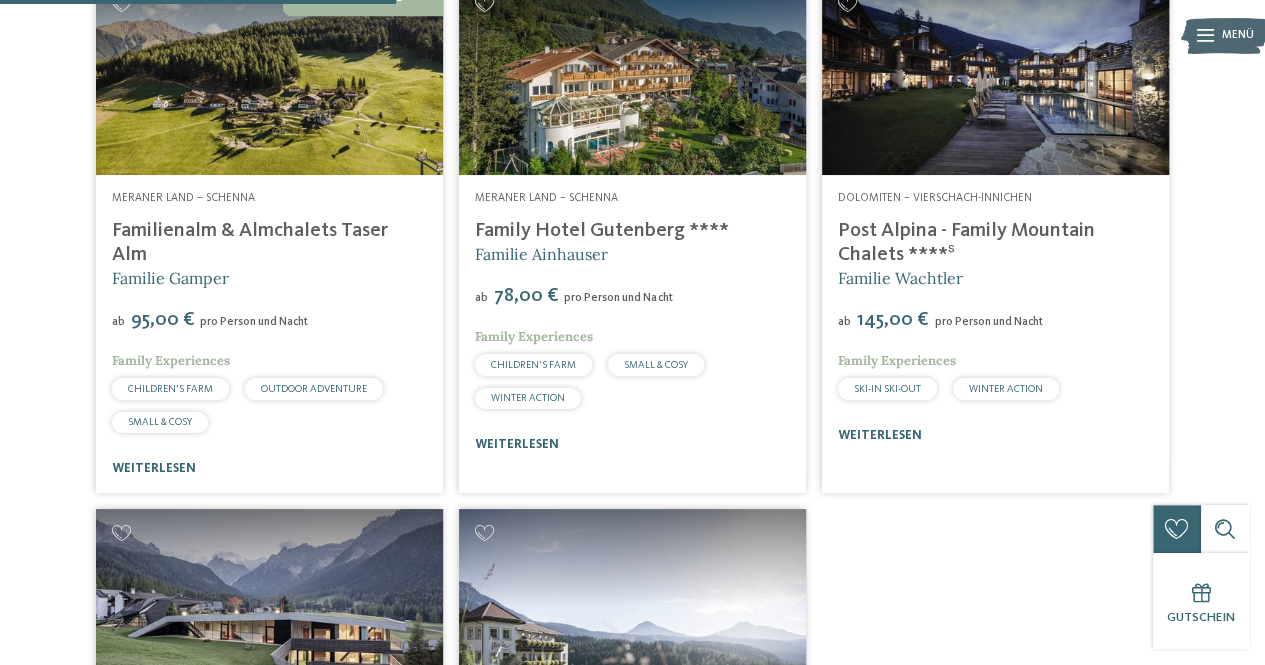 click on "Family Hotel Gutenberg ****" at bounding box center [602, 231] 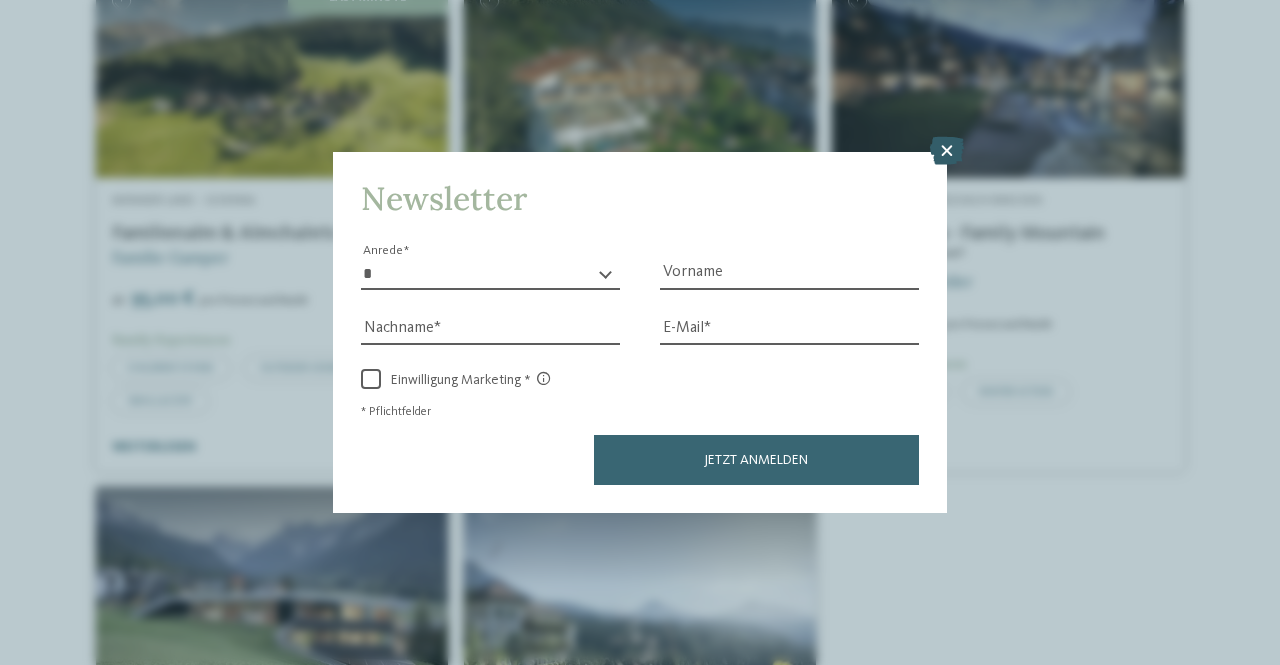 click at bounding box center (947, 151) 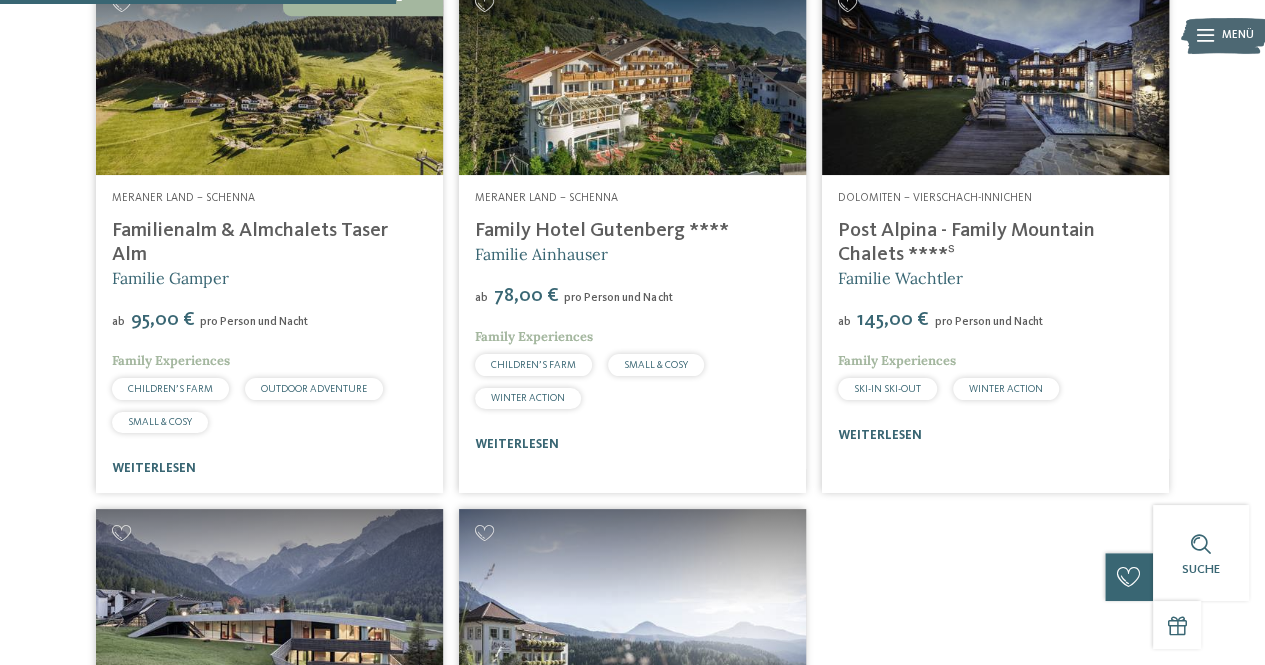 click on "Familienalm & Almchalets Taser Alm" at bounding box center [250, 243] 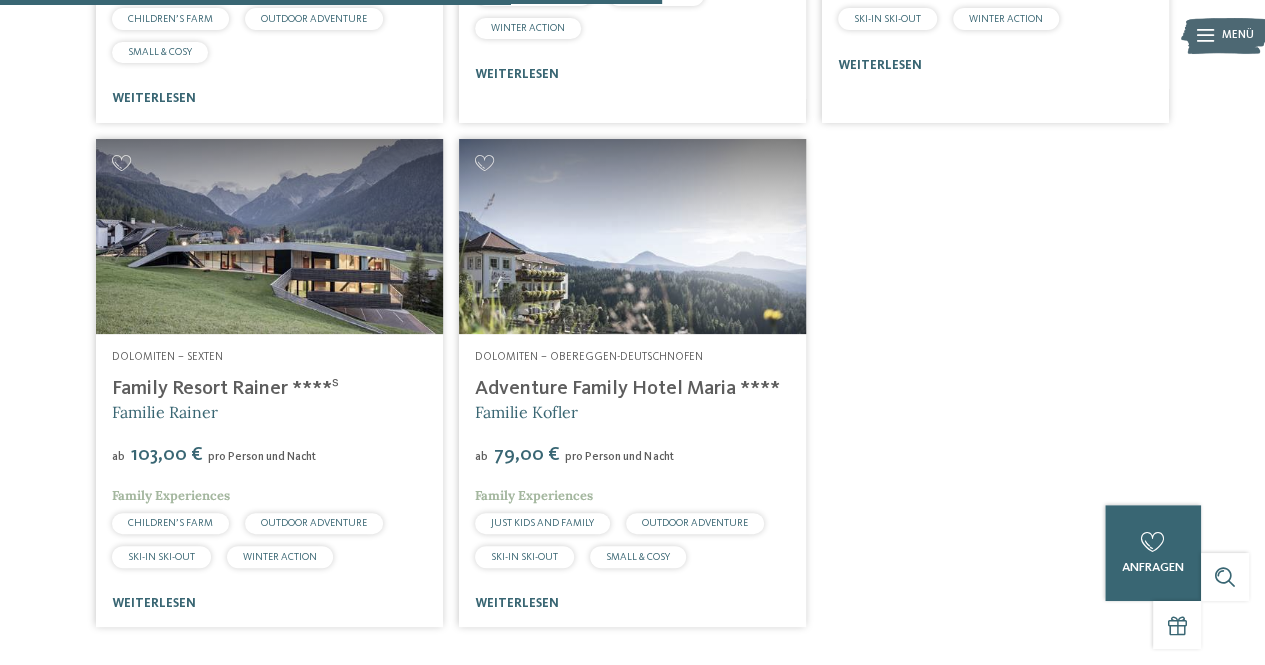 scroll, scrollTop: 994, scrollLeft: 0, axis: vertical 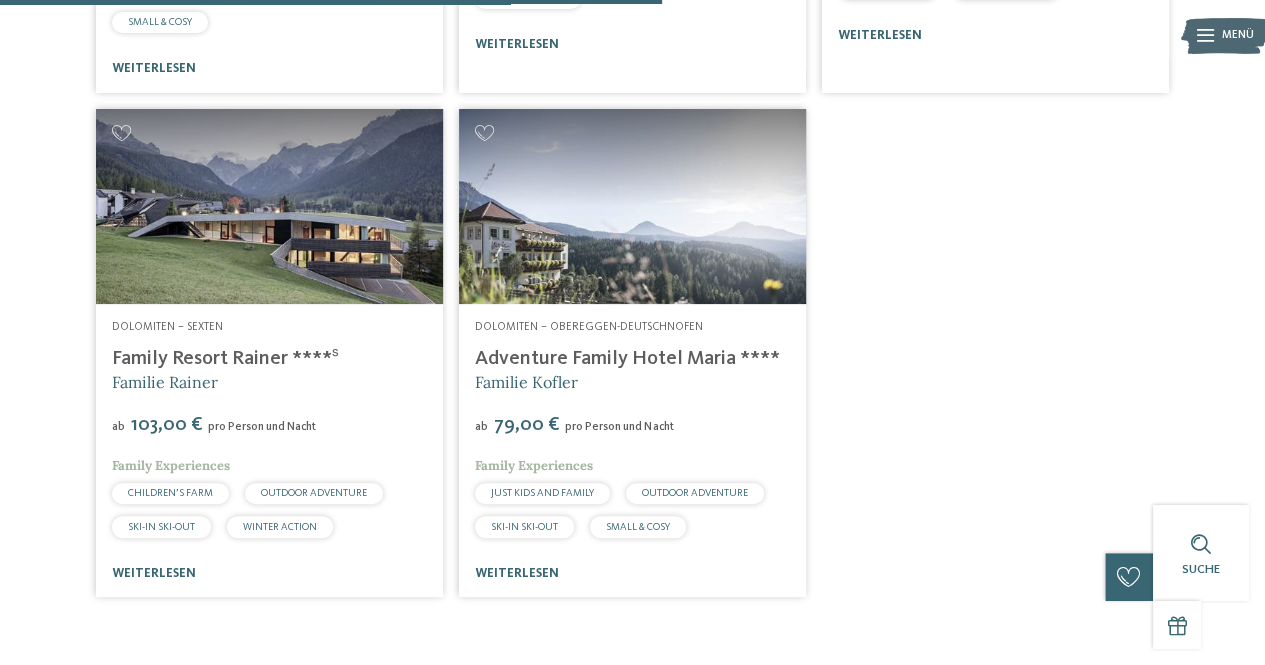 click on "Adventure Family Hotel Maria ****" at bounding box center (627, 359) 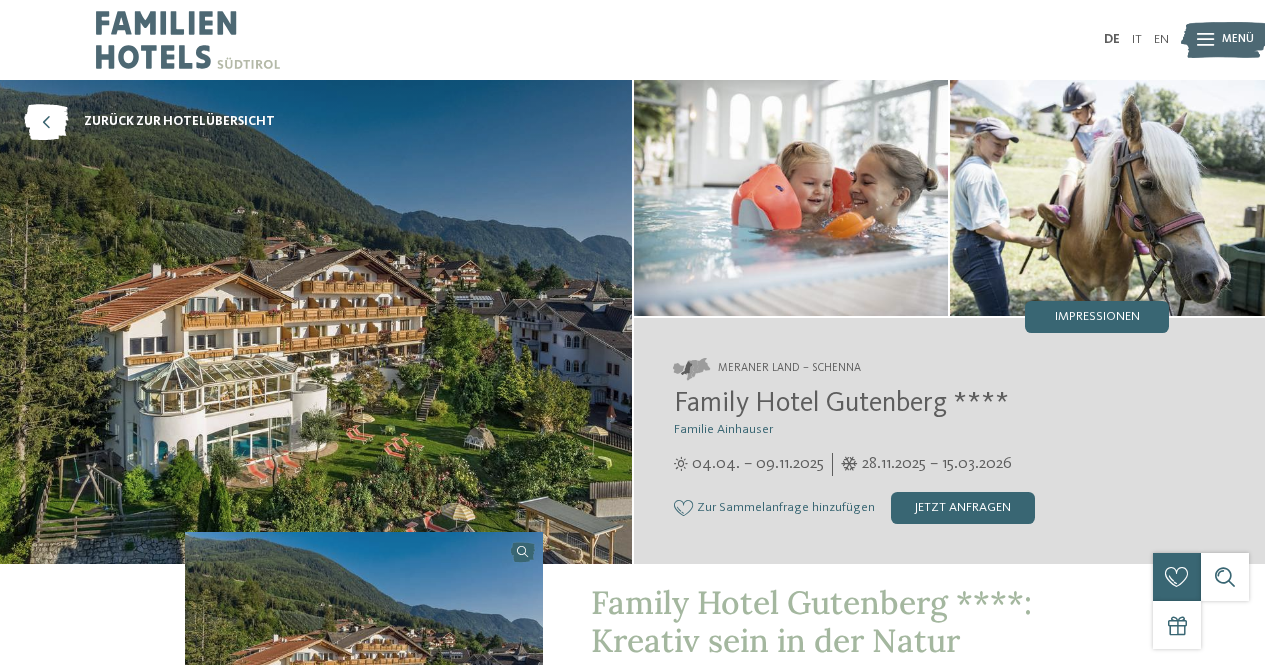 scroll, scrollTop: 0, scrollLeft: 0, axis: both 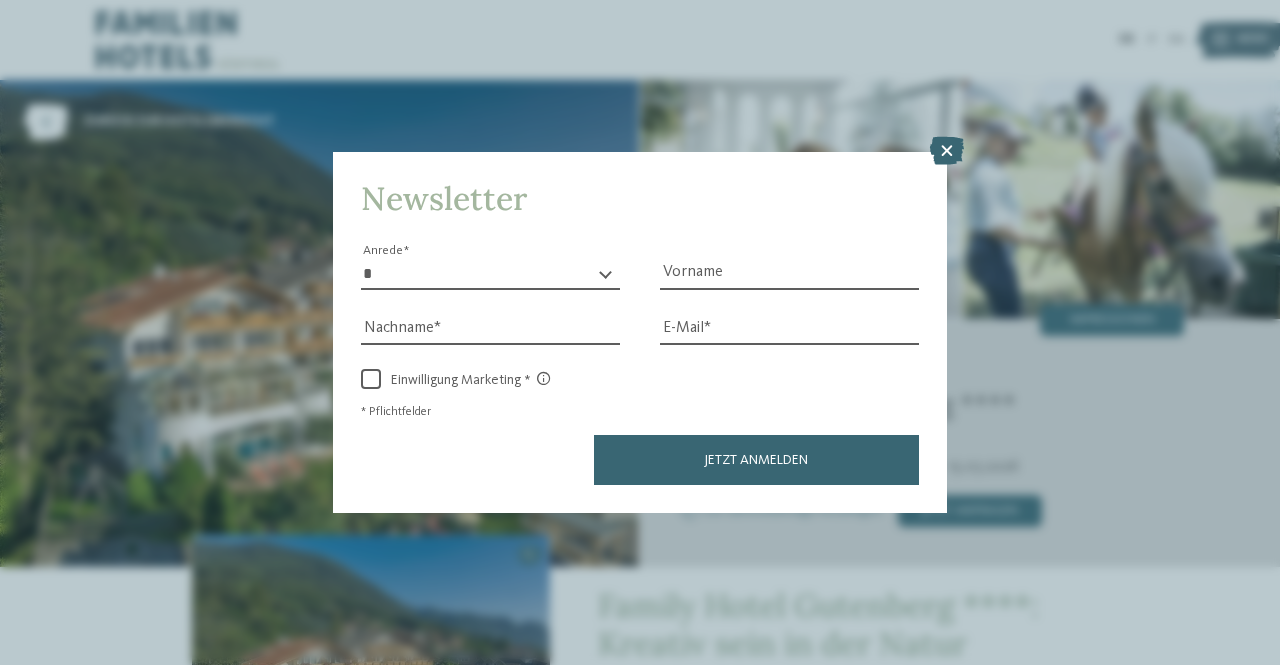 click at bounding box center (947, 151) 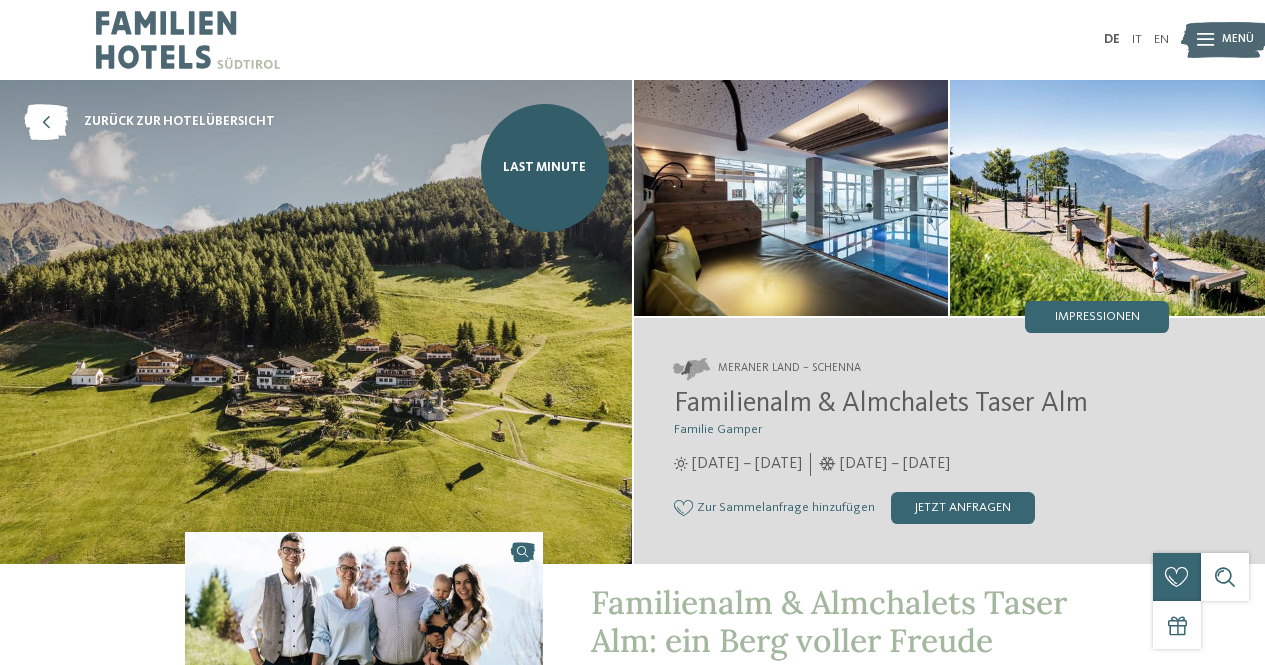 scroll, scrollTop: 0, scrollLeft: 0, axis: both 